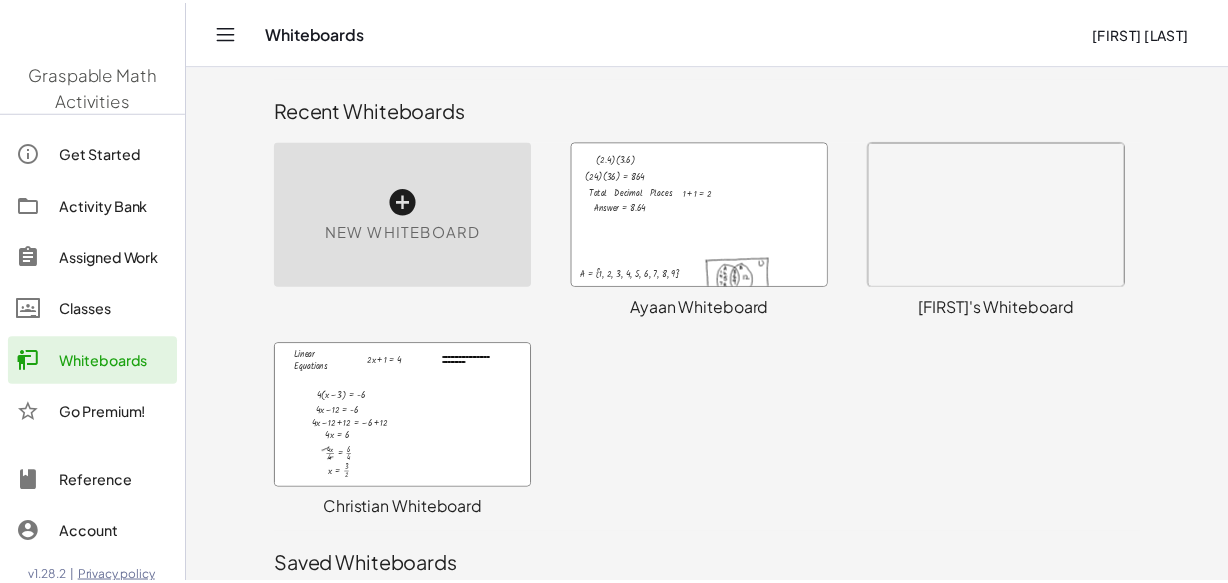 scroll, scrollTop: 728, scrollLeft: 0, axis: vertical 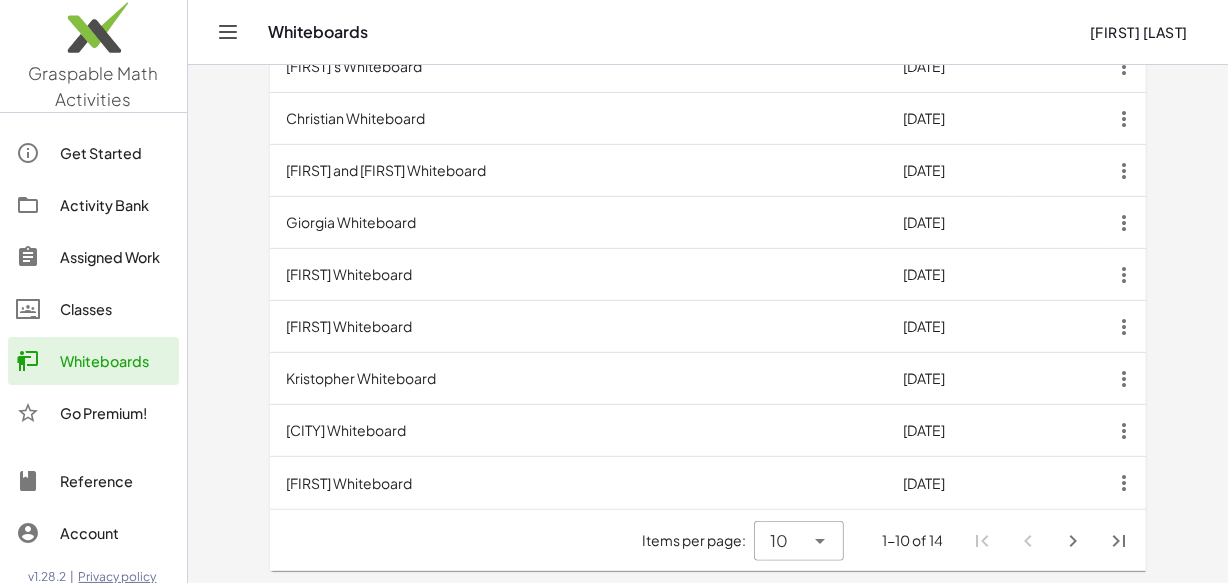 click on "[FIRST] Whiteboard" at bounding box center [578, 275] 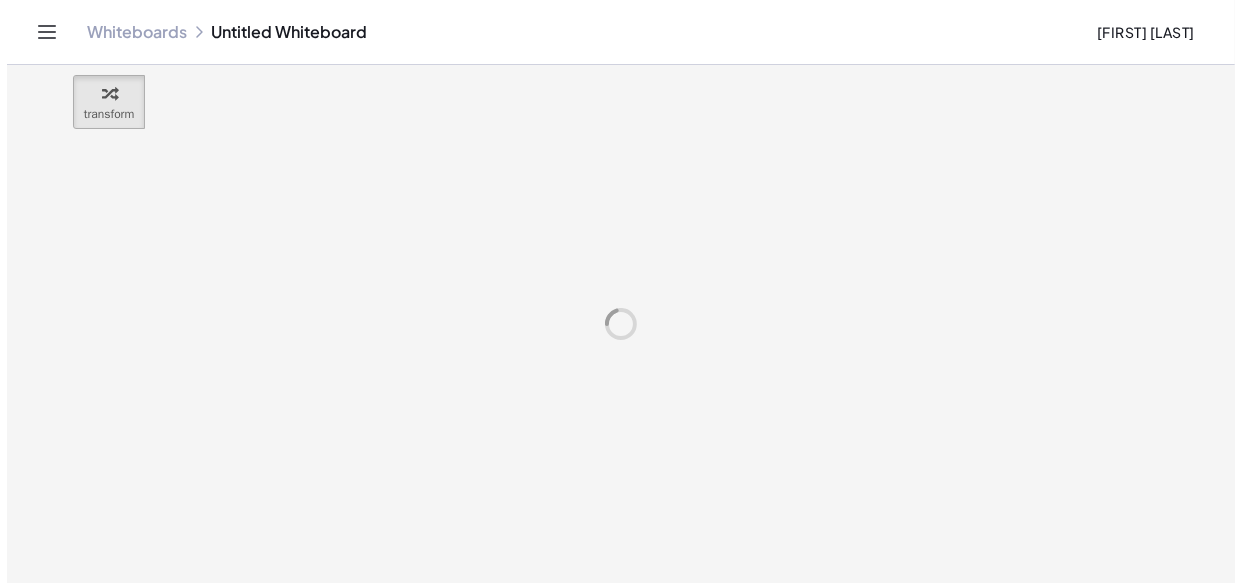 scroll, scrollTop: 0, scrollLeft: 0, axis: both 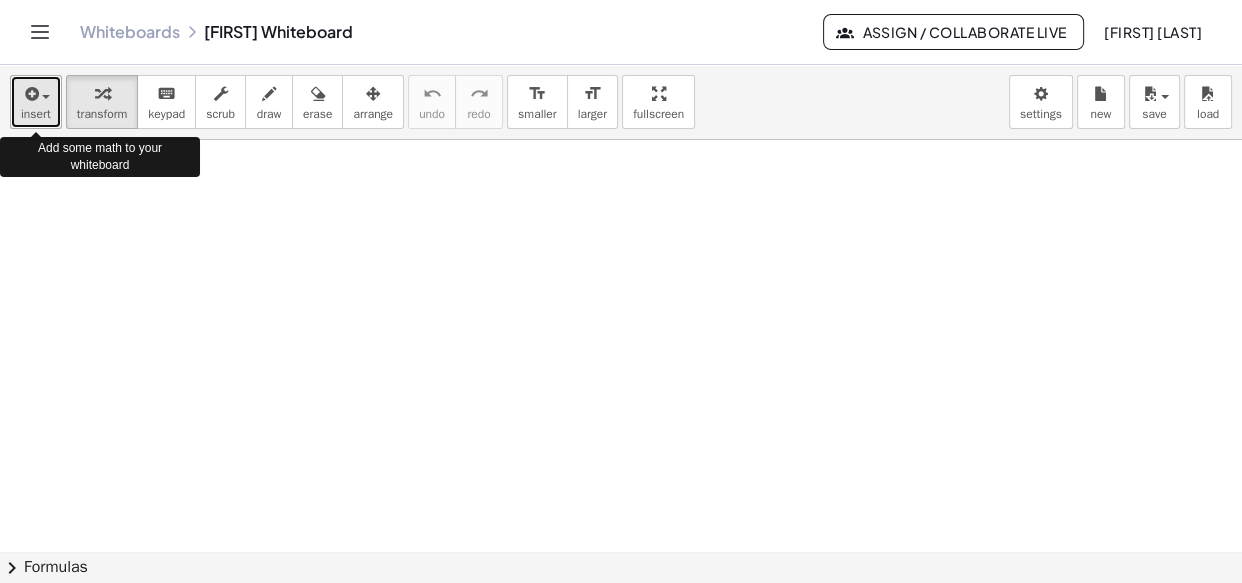 click on "insert" at bounding box center [36, 114] 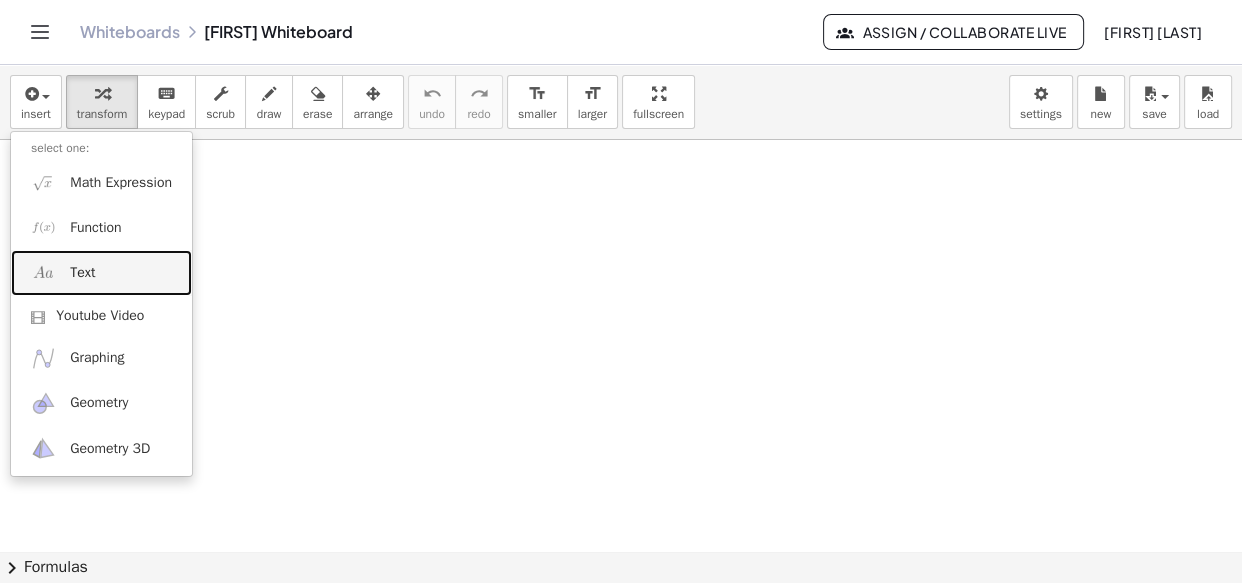 click on "Text" at bounding box center (82, 273) 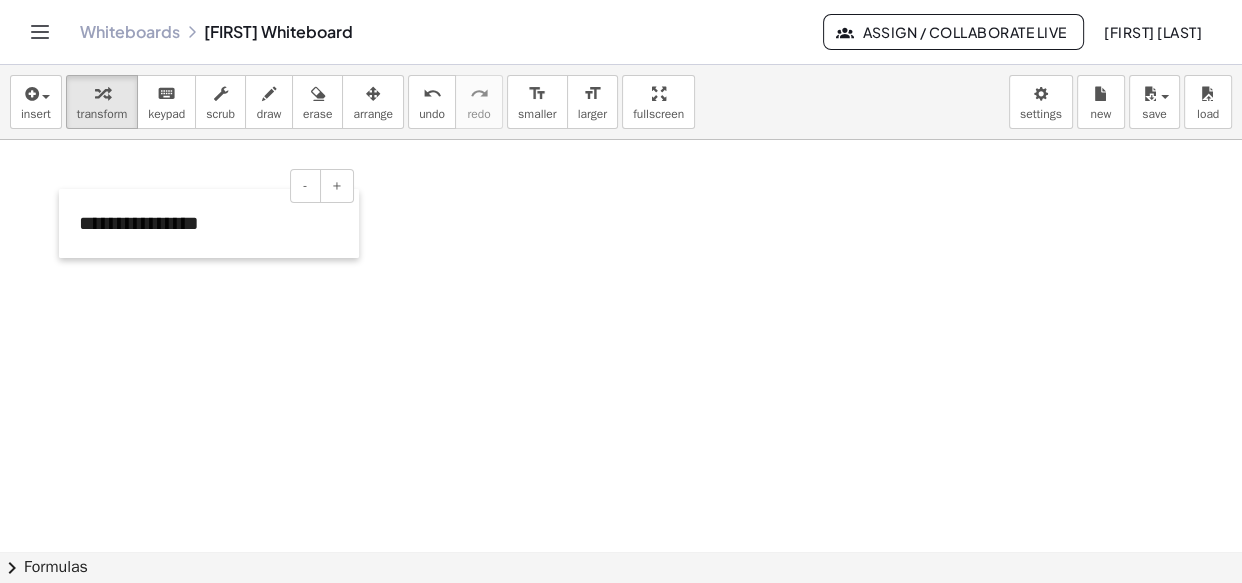 drag, startPoint x: 136, startPoint y: 214, endPoint x: 64, endPoint y: 223, distance: 72.56032 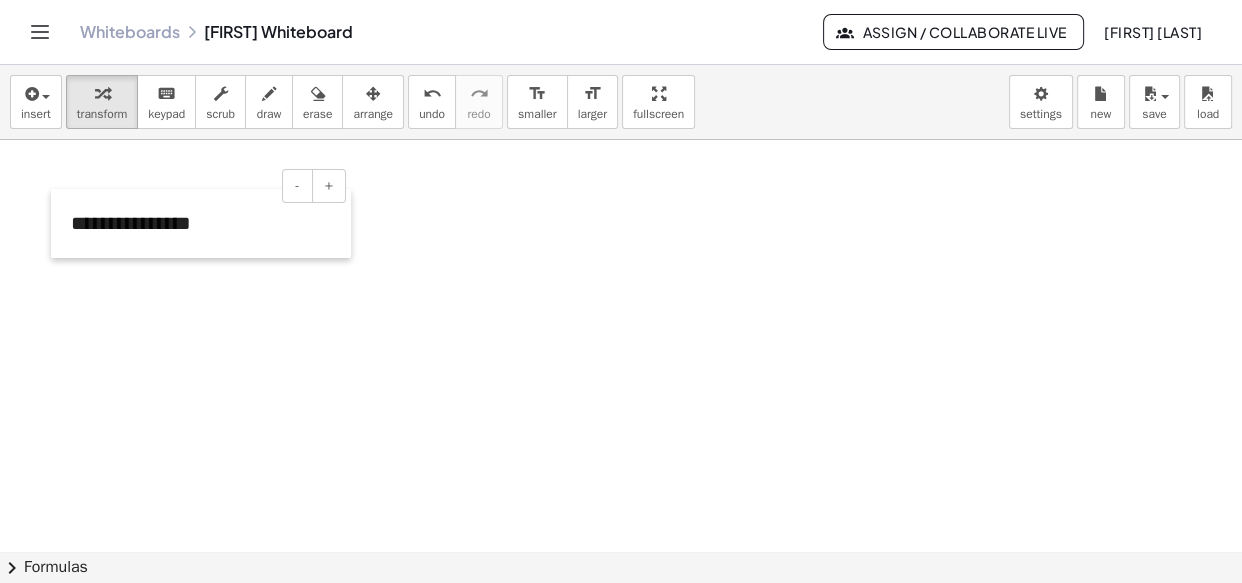 click at bounding box center [61, 223] 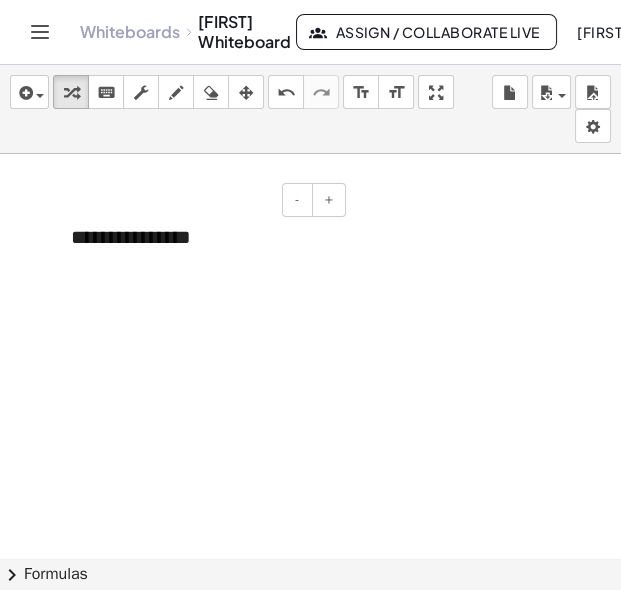 type 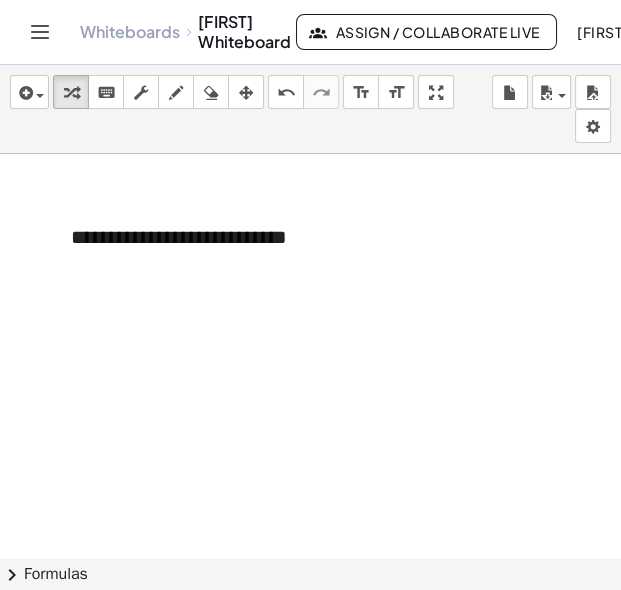 click at bounding box center [717, 166] 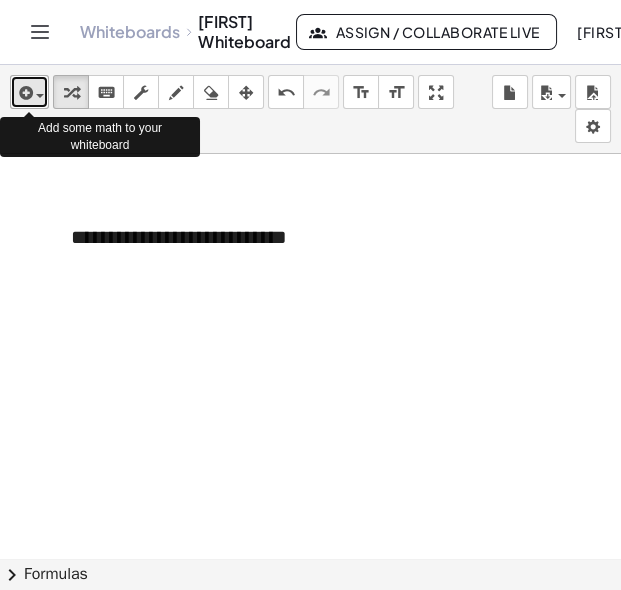 click at bounding box center (24, 93) 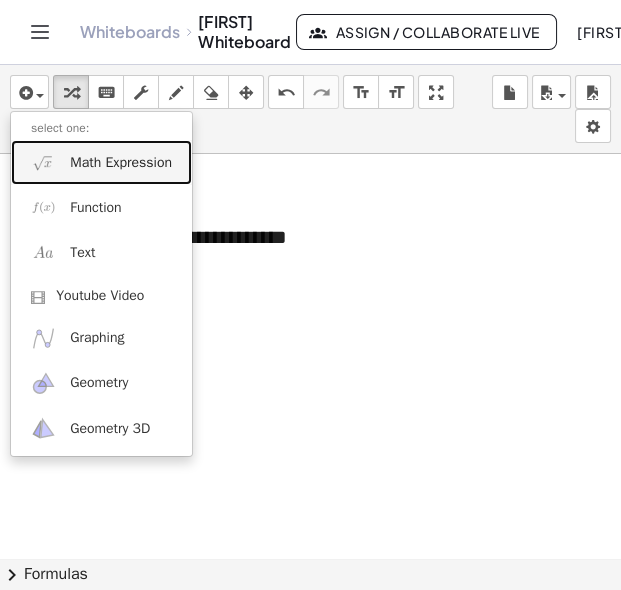 click on "Math Expression" at bounding box center [121, 163] 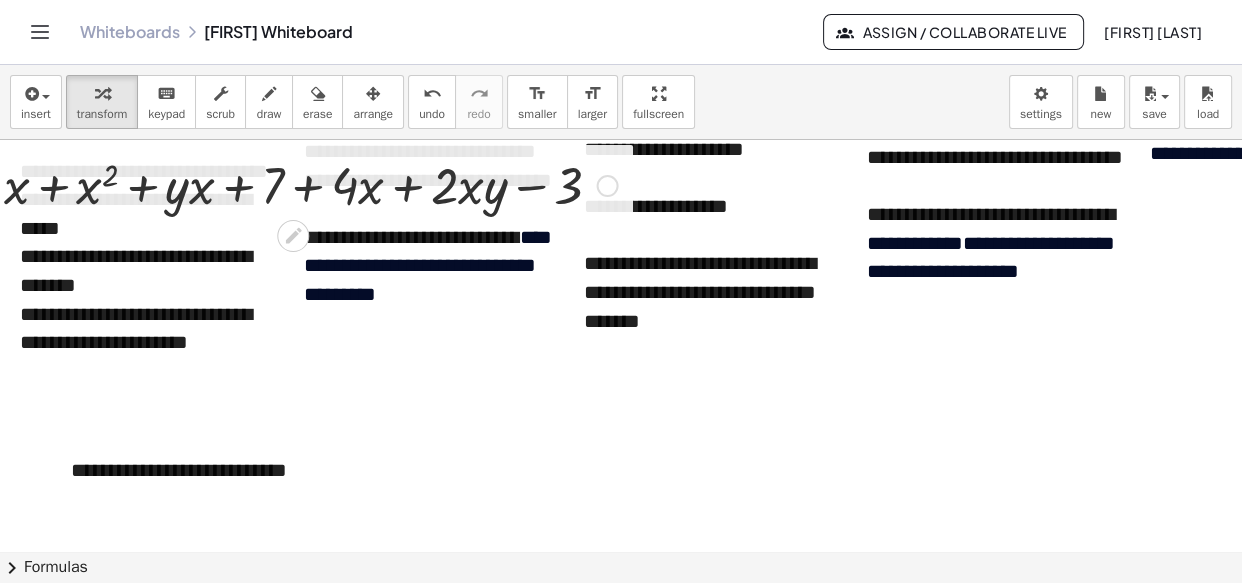 scroll, scrollTop: 170, scrollLeft: 0, axis: vertical 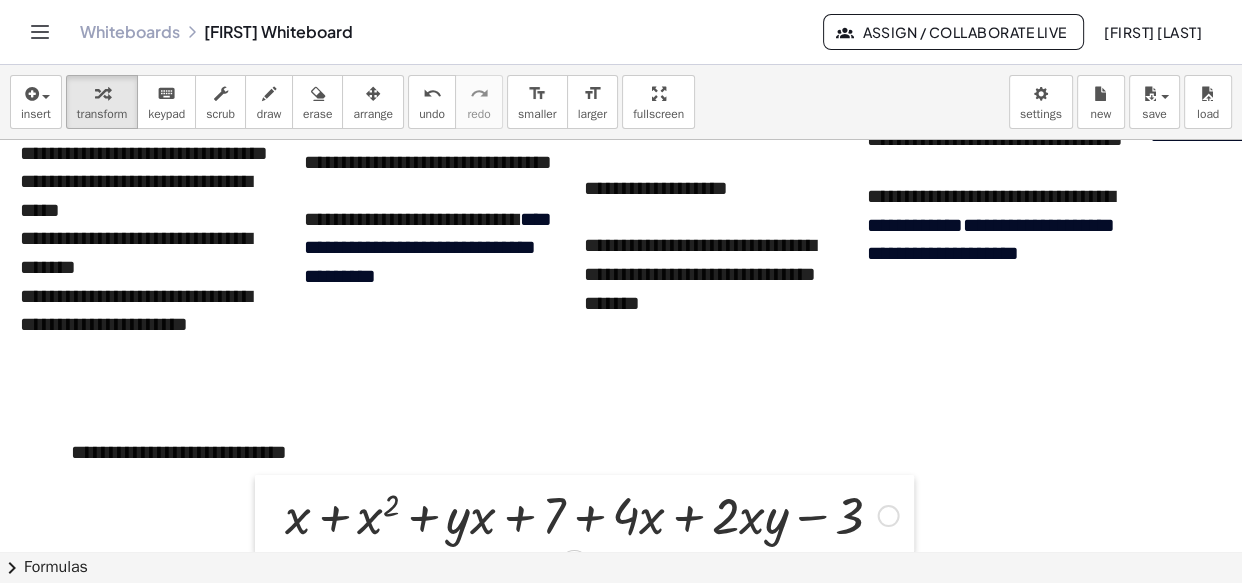 drag, startPoint x: 2, startPoint y: 170, endPoint x: 283, endPoint y: 526, distance: 453.5383 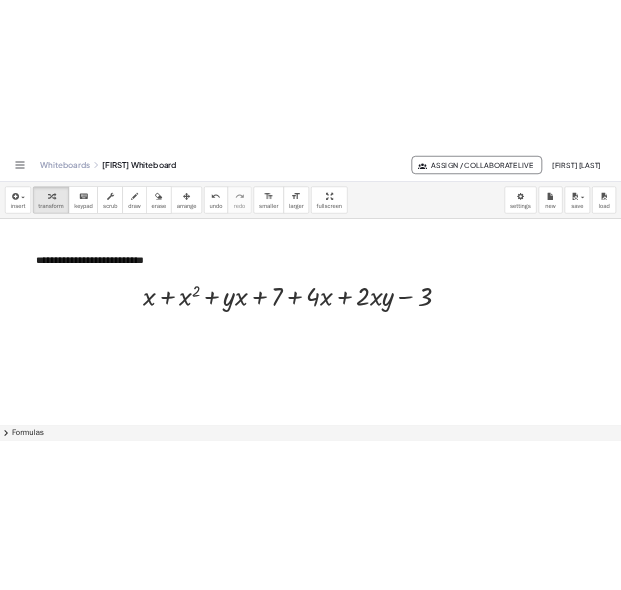 scroll, scrollTop: 415, scrollLeft: 0, axis: vertical 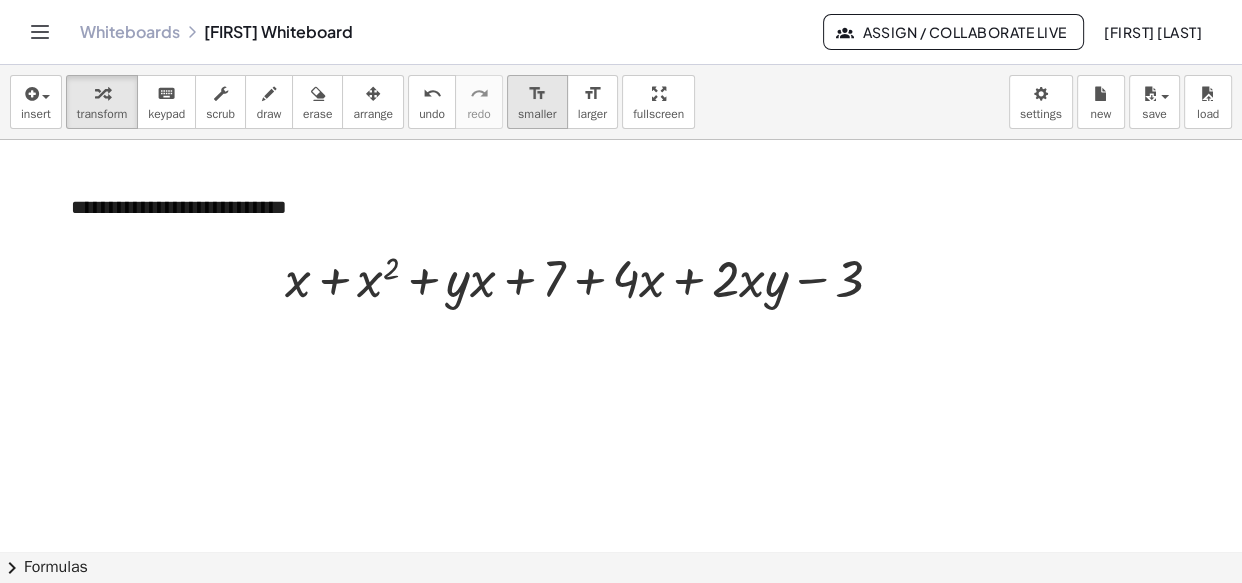 click on "format_size" at bounding box center (537, 94) 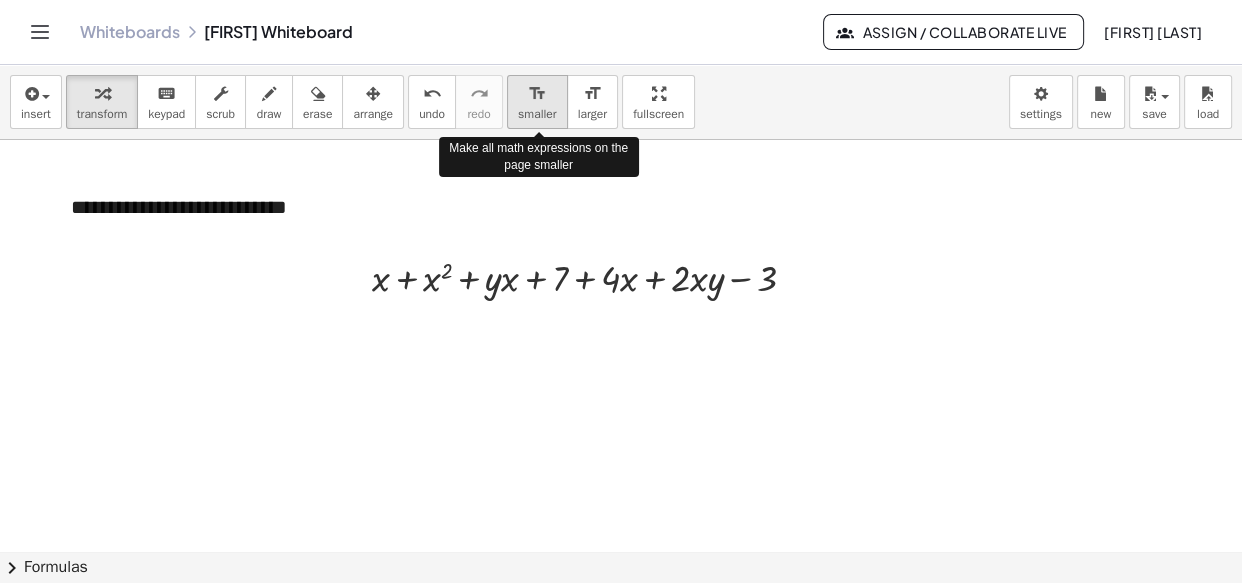 click on "format_size" at bounding box center [537, 94] 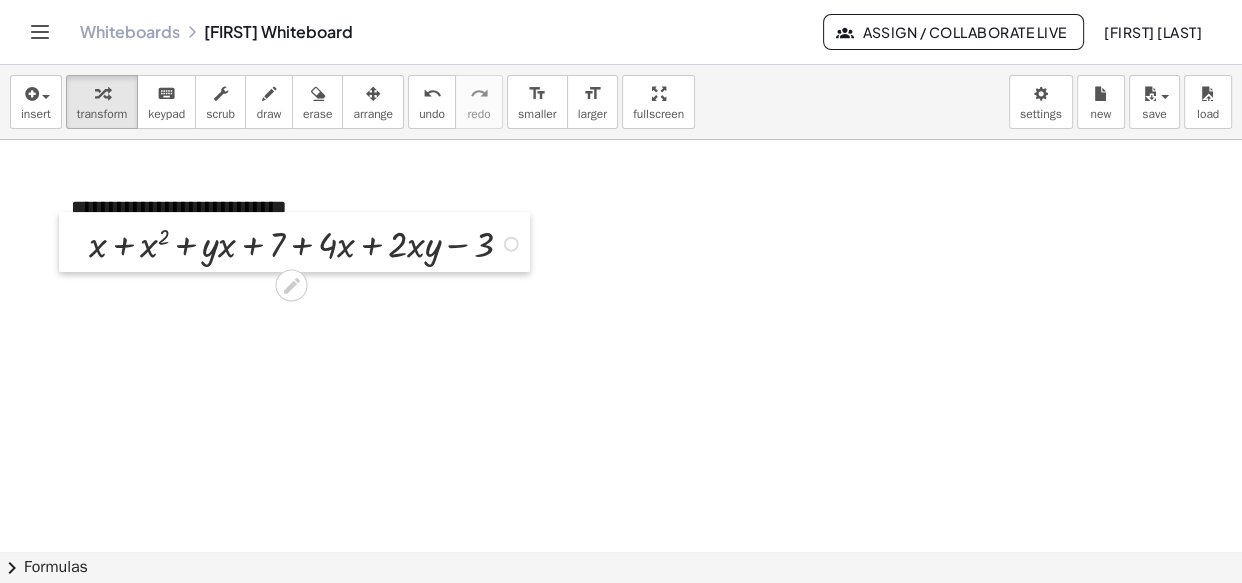 drag, startPoint x: 363, startPoint y: 277, endPoint x: 80, endPoint y: 243, distance: 285.0351 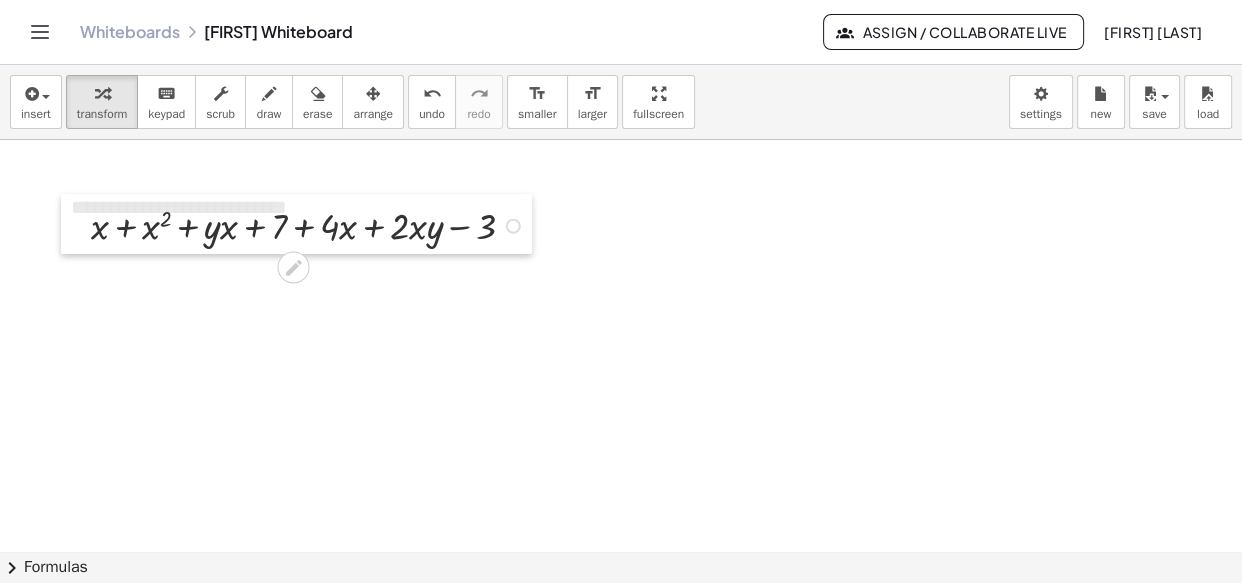 drag, startPoint x: 83, startPoint y: 244, endPoint x: 85, endPoint y: 226, distance: 18.110771 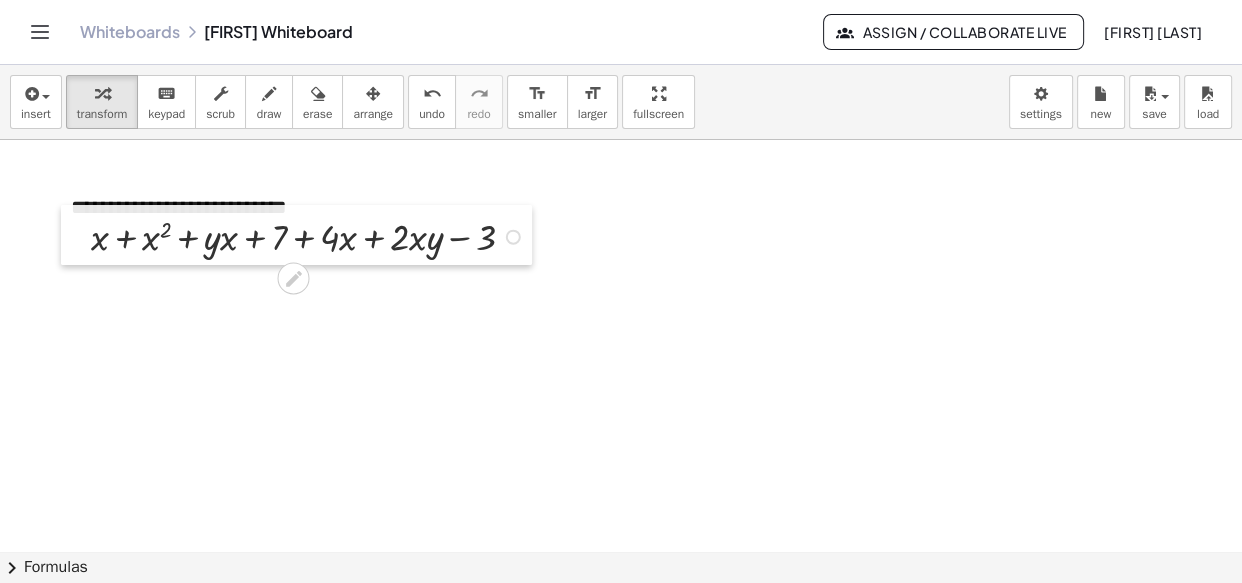 drag, startPoint x: 80, startPoint y: 229, endPoint x: 80, endPoint y: 240, distance: 11 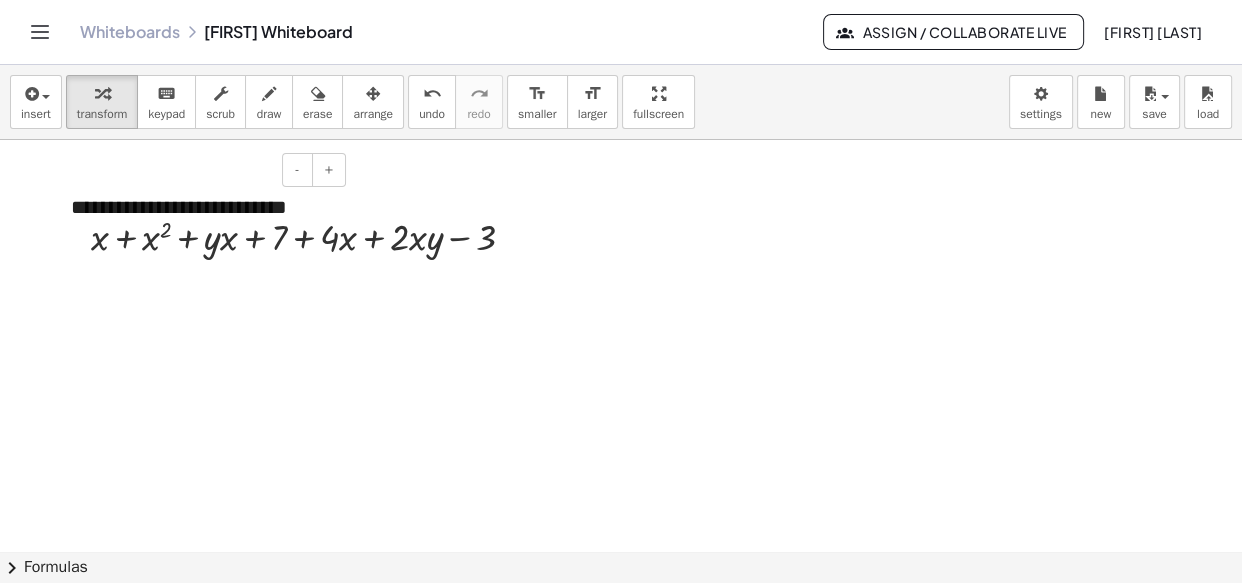 click on "**********" at bounding box center (201, 221) 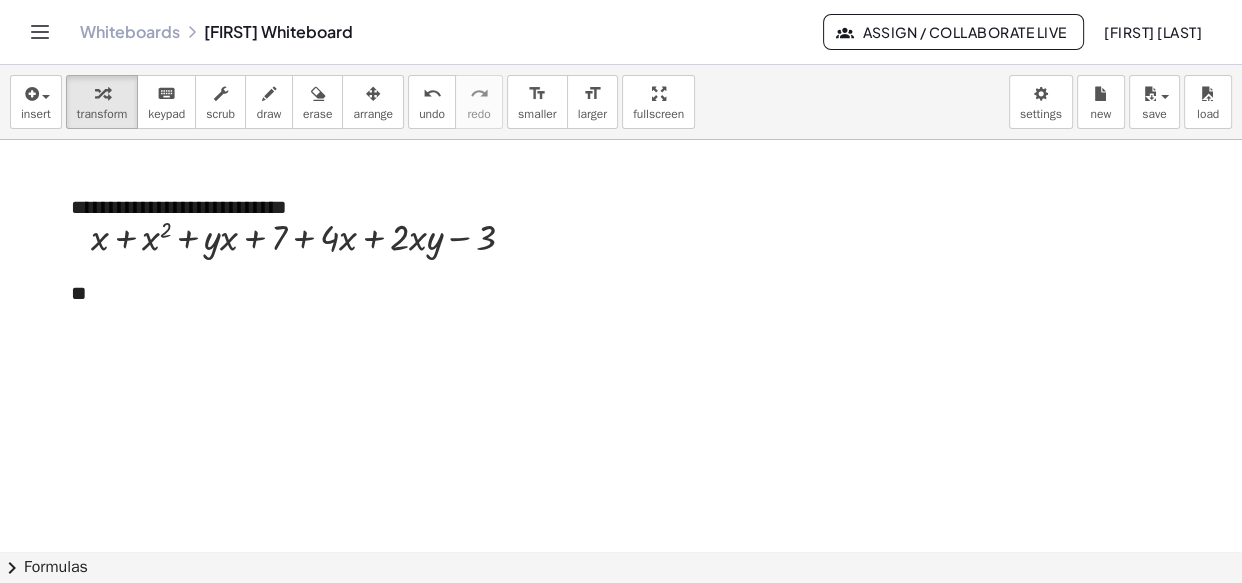 click at bounding box center [717, 341] 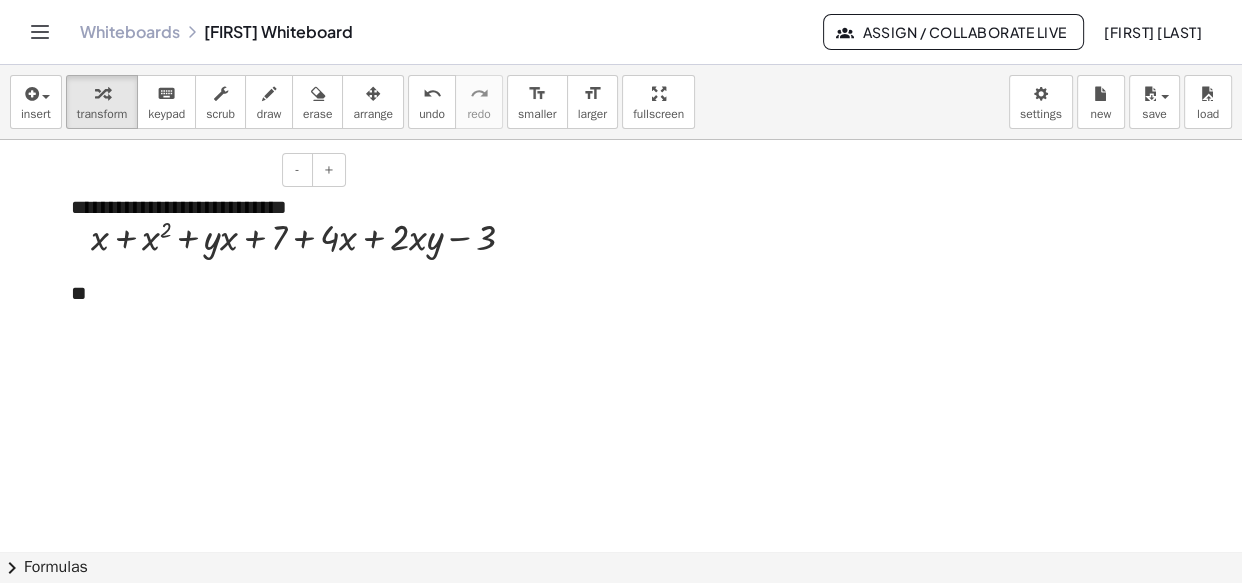 click on "**" at bounding box center (201, 307) 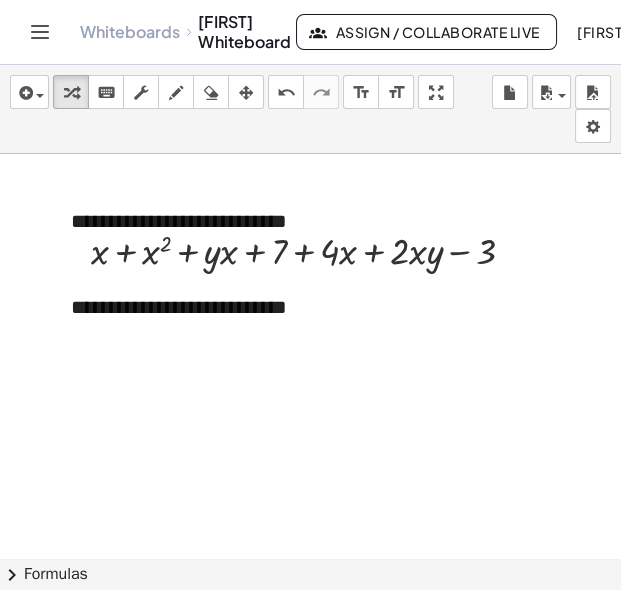 click at bounding box center [717, 355] 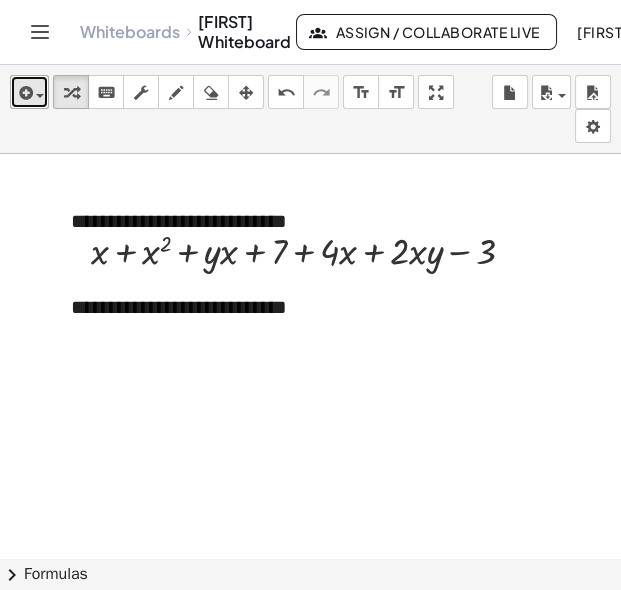 click at bounding box center [35, 95] 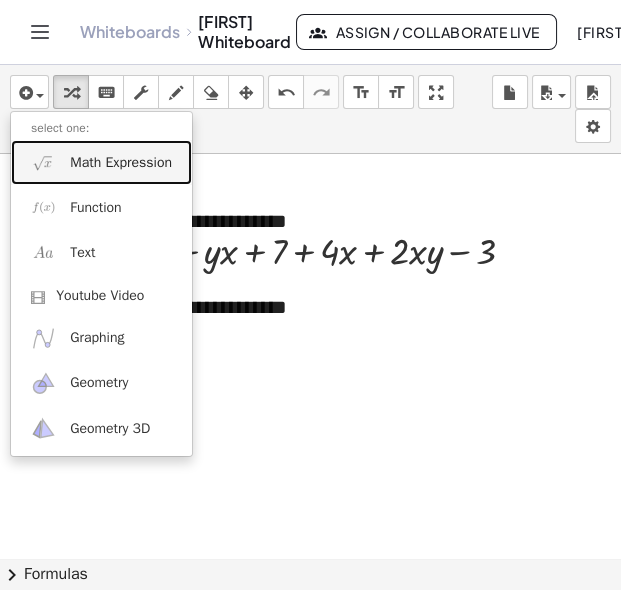 click on "Math Expression" at bounding box center [101, 162] 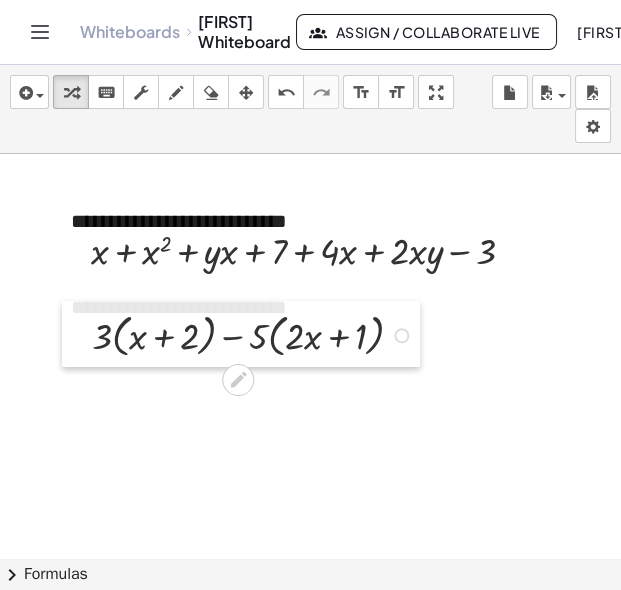 drag, startPoint x: 54, startPoint y: 469, endPoint x: 87, endPoint y: 343, distance: 130.24976 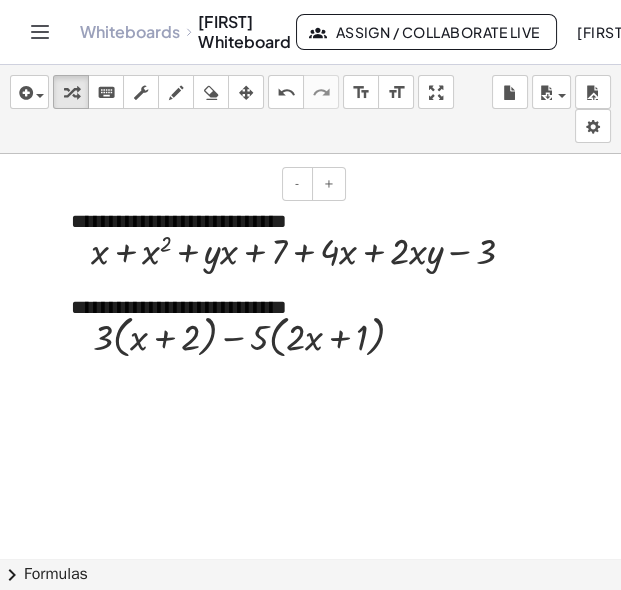 click on "**********" at bounding box center [201, 307] 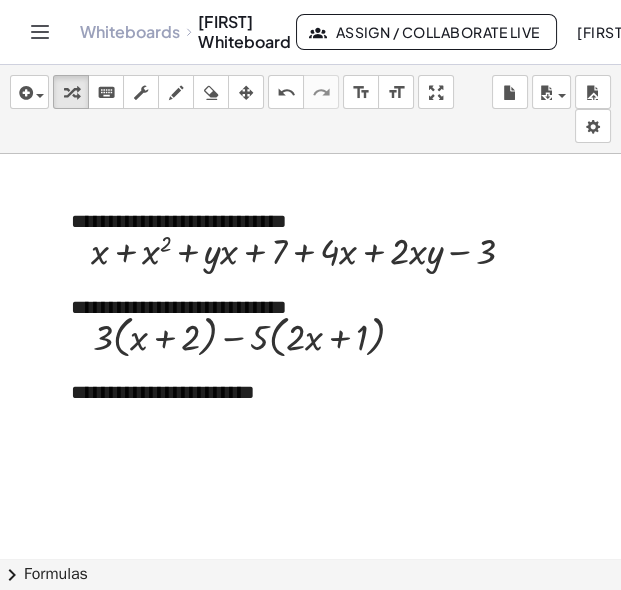 click at bounding box center [717, 355] 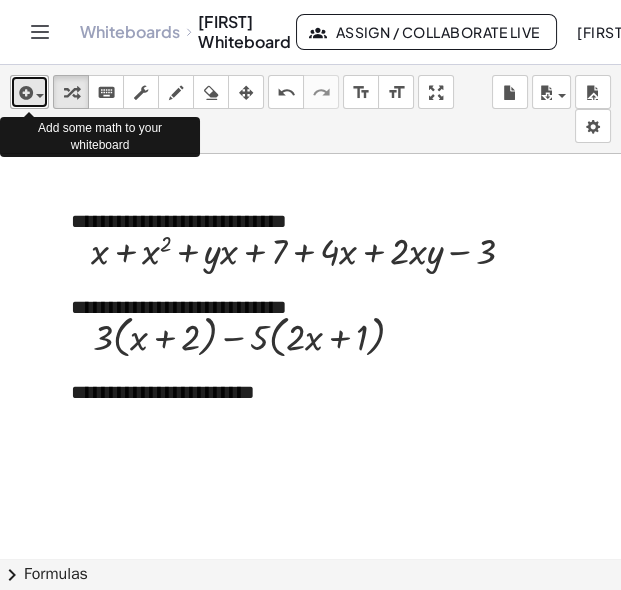 click at bounding box center (24, 93) 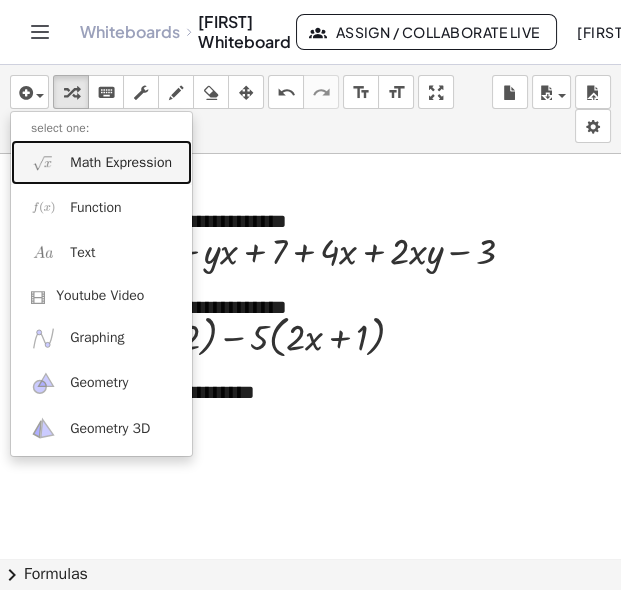 click on "Math Expression" at bounding box center (121, 163) 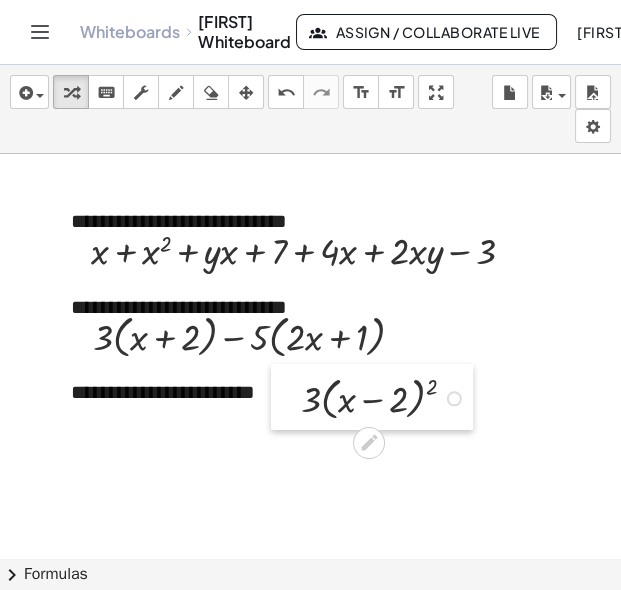 drag, startPoint x: 370, startPoint y: 407, endPoint x: 289, endPoint y: 401, distance: 81.22192 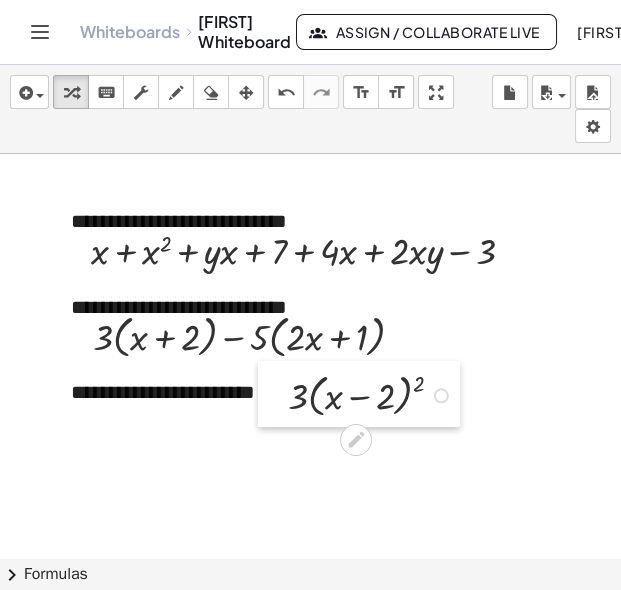 drag, startPoint x: 290, startPoint y: 400, endPoint x: 277, endPoint y: 397, distance: 13.341664 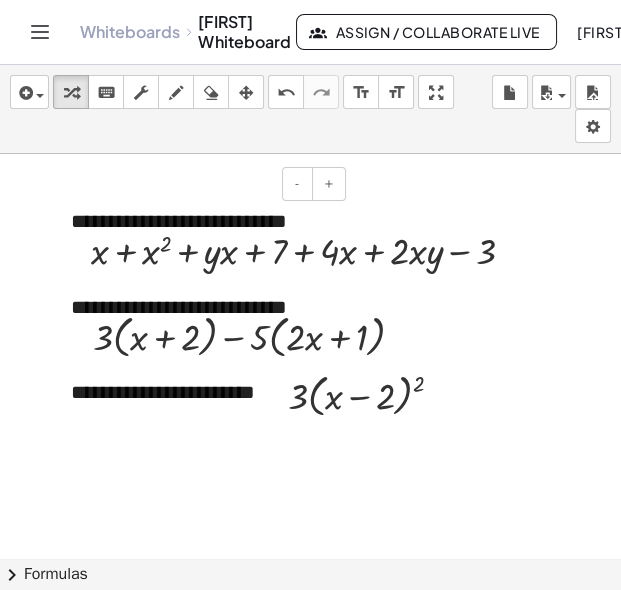 click on "**********" at bounding box center (201, 406) 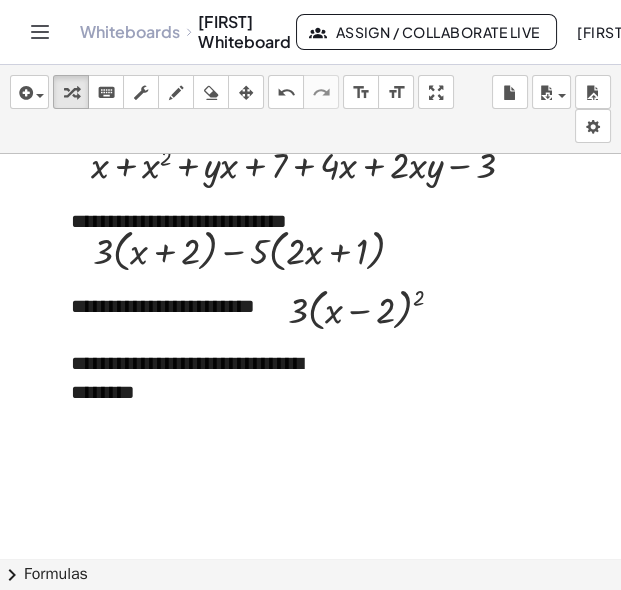 scroll, scrollTop: 502, scrollLeft: 0, axis: vertical 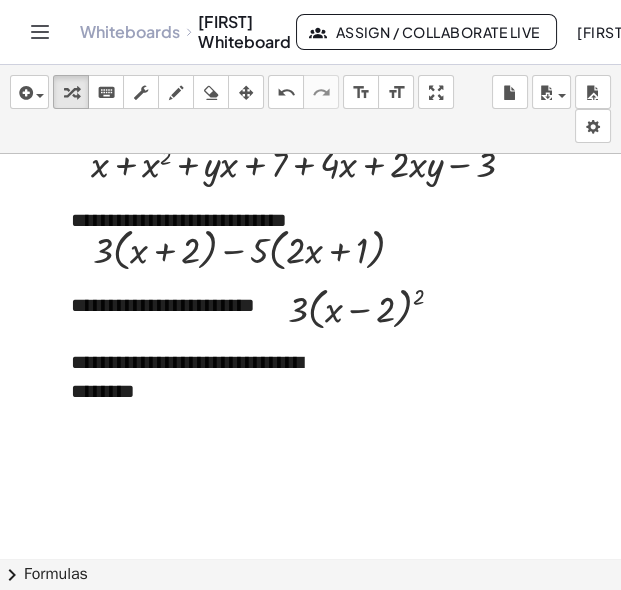 click at bounding box center (717, 268) 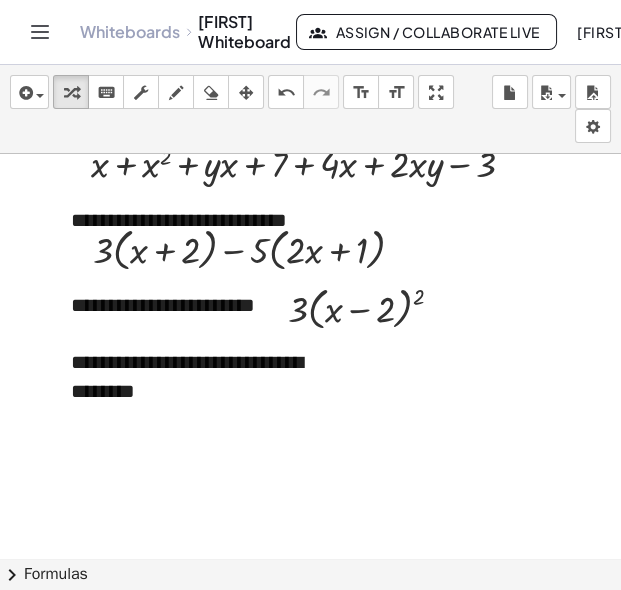 click on "**********" at bounding box center (201, 291) 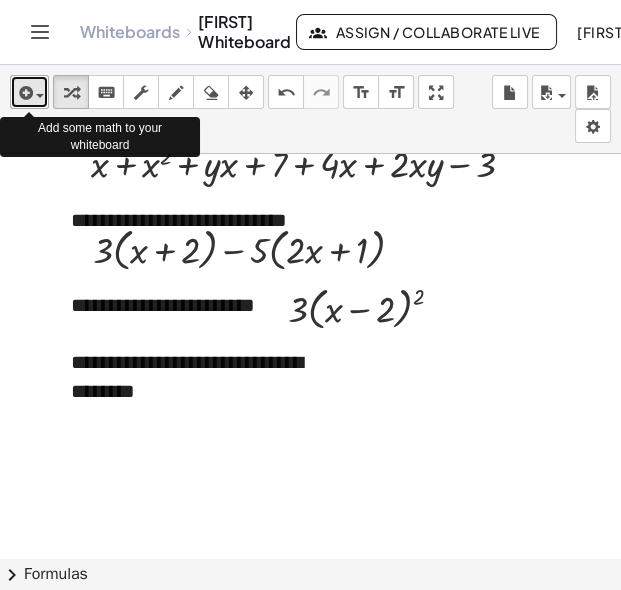 click on "insert" at bounding box center [29, 92] 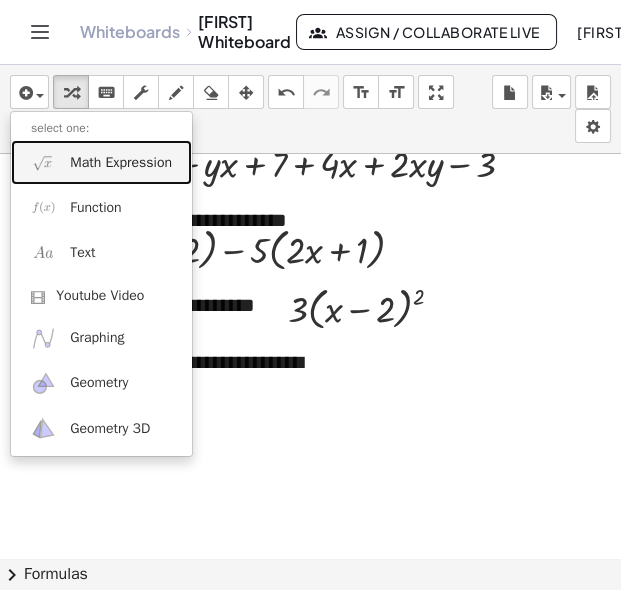 click on "Math Expression" at bounding box center [121, 163] 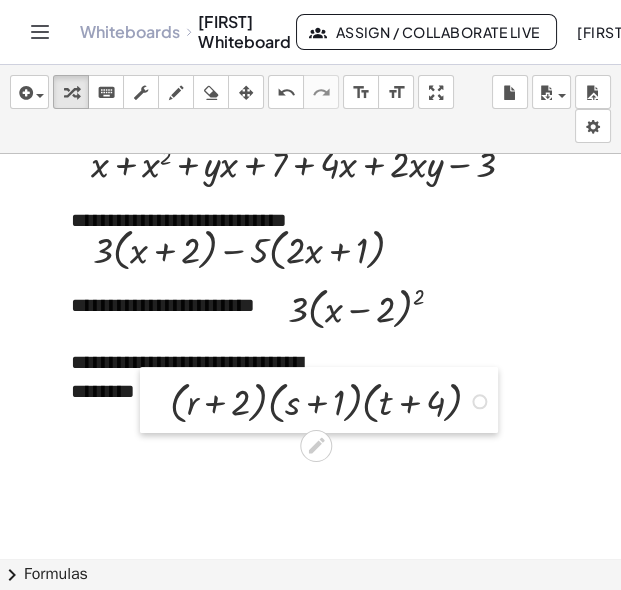 drag, startPoint x: 20, startPoint y: 506, endPoint x: 160, endPoint y: 405, distance: 172.62965 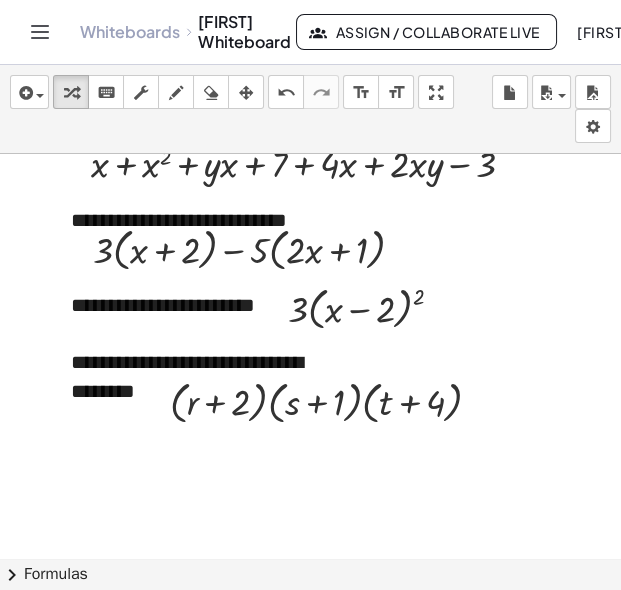 click at bounding box center [201, 420] 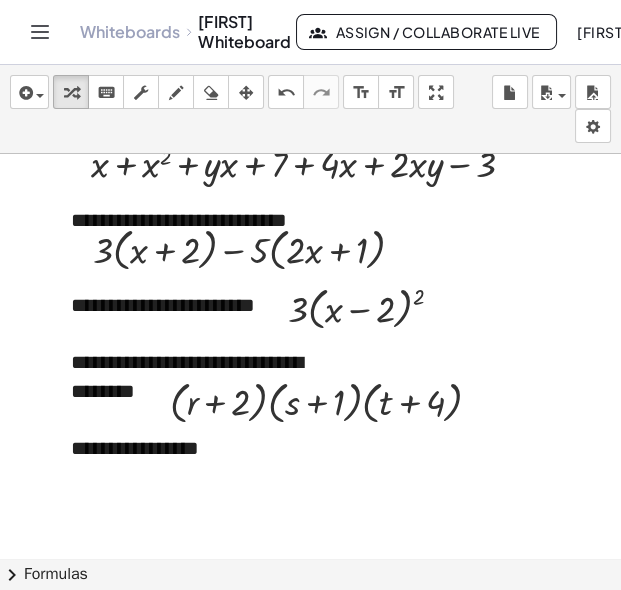 click on "**********" at bounding box center (201, 448) 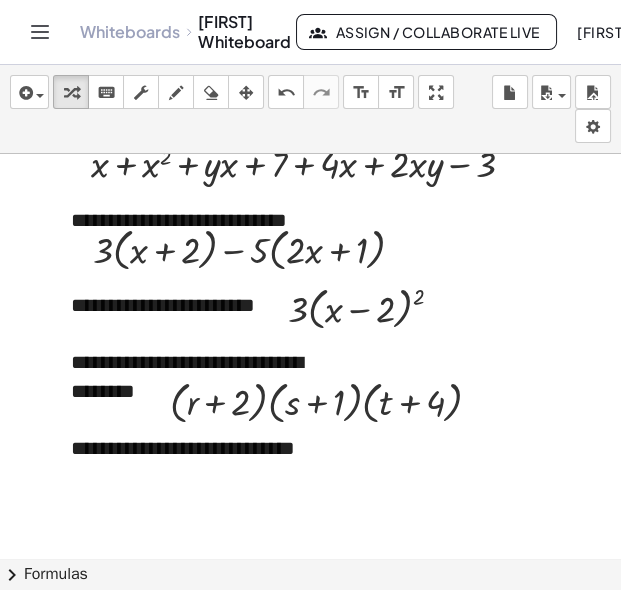 click at bounding box center [717, 268] 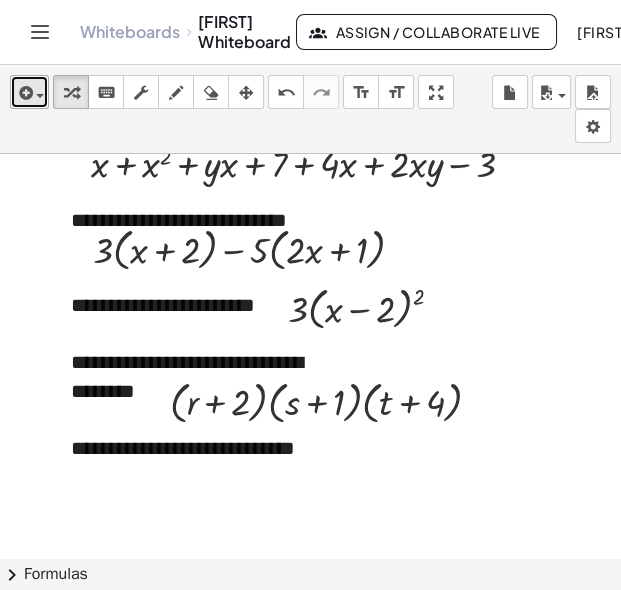click at bounding box center [29, 92] 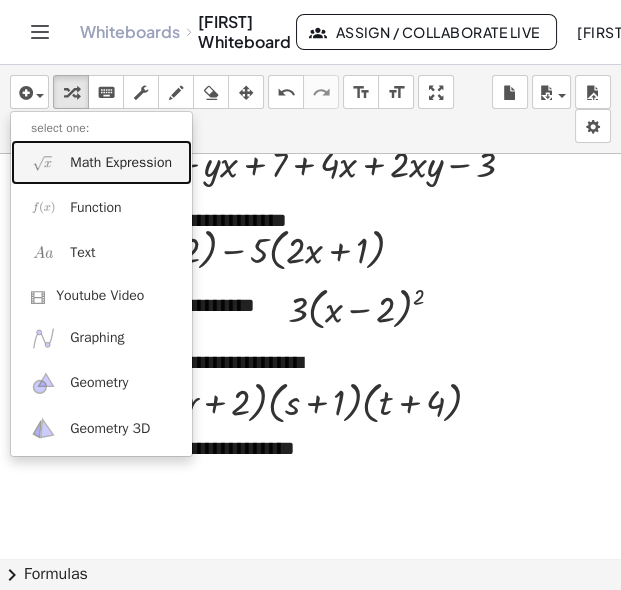 click on "Math Expression" at bounding box center (121, 163) 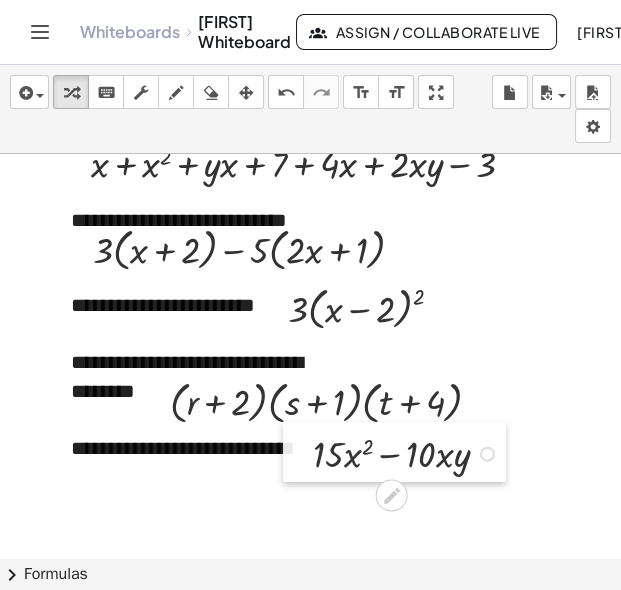 drag, startPoint x: 379, startPoint y: 484, endPoint x: 310, endPoint y: 458, distance: 73.736015 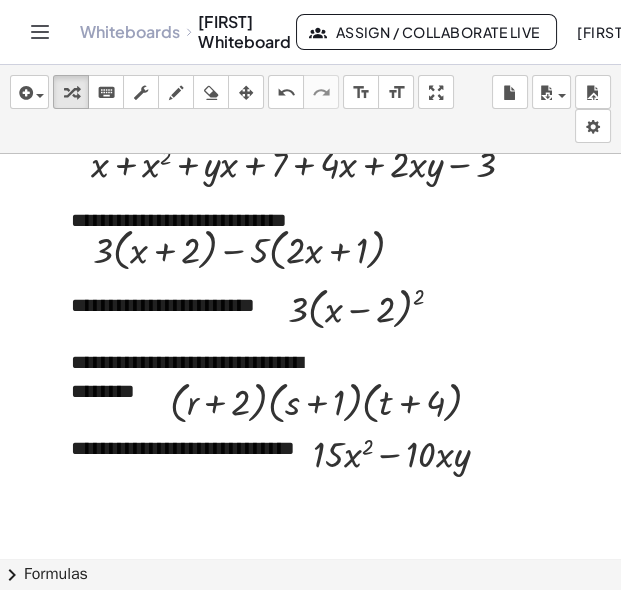 click on "**********" at bounding box center [201, 448] 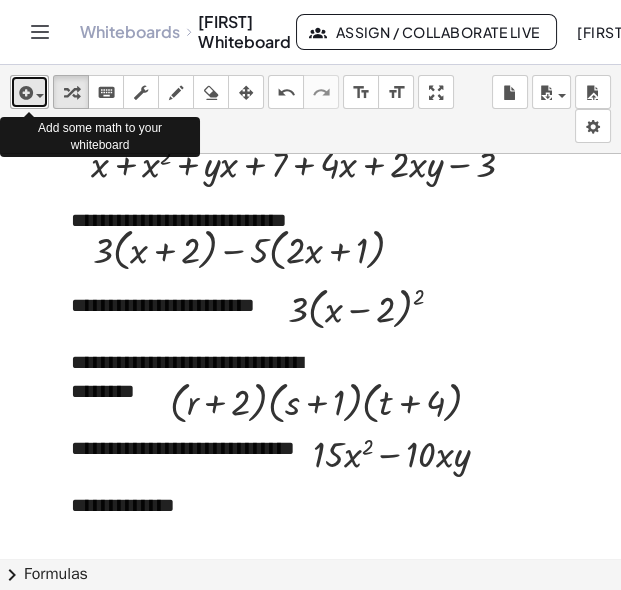 click at bounding box center [29, 92] 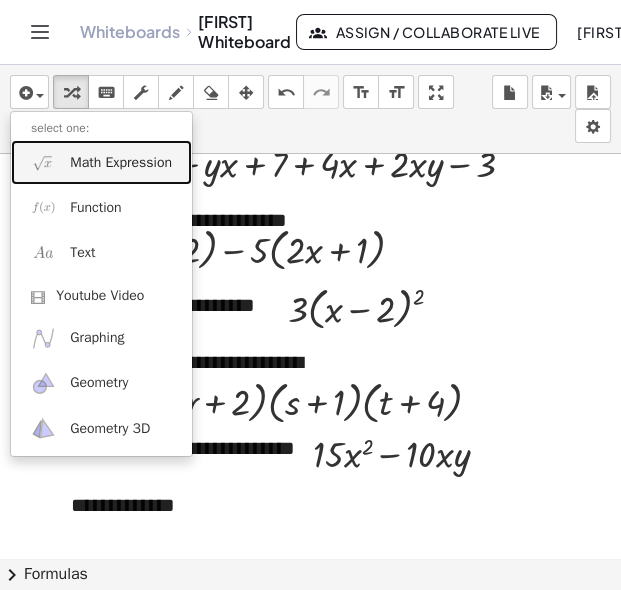 click on "Math Expression" at bounding box center [121, 163] 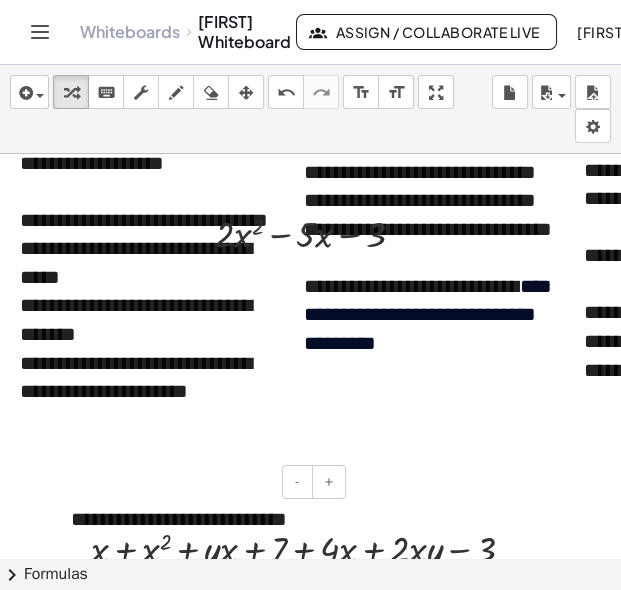 scroll, scrollTop: 70, scrollLeft: 0, axis: vertical 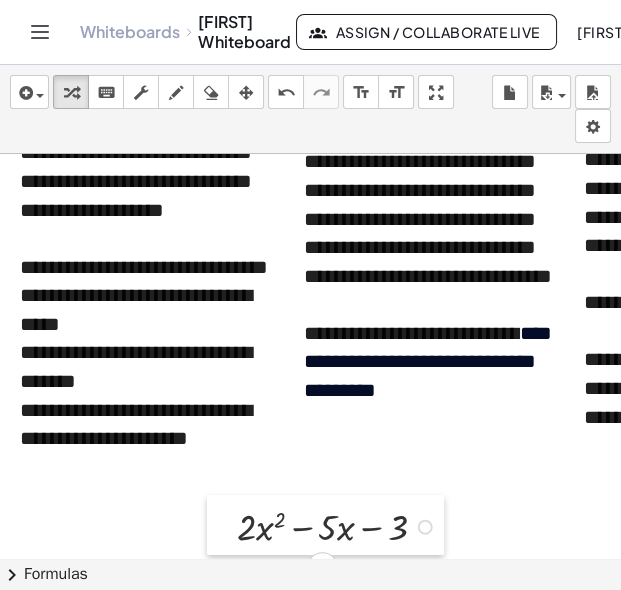 drag, startPoint x: 202, startPoint y: 290, endPoint x: 224, endPoint y: 590, distance: 300.80557 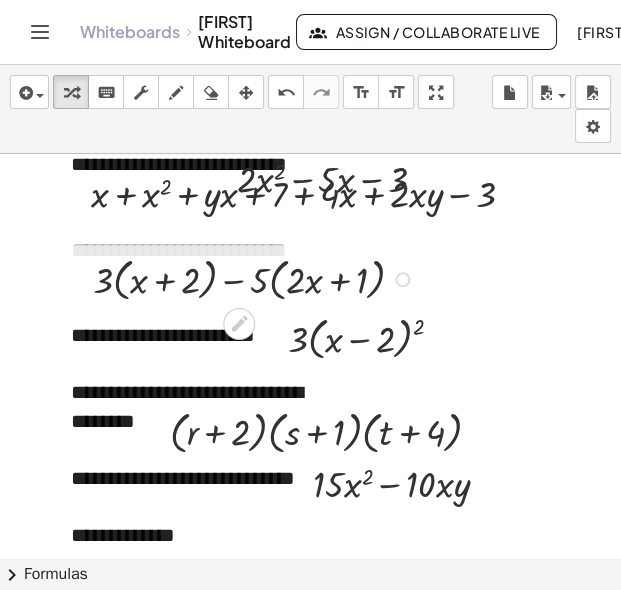 scroll, scrollTop: 473, scrollLeft: 0, axis: vertical 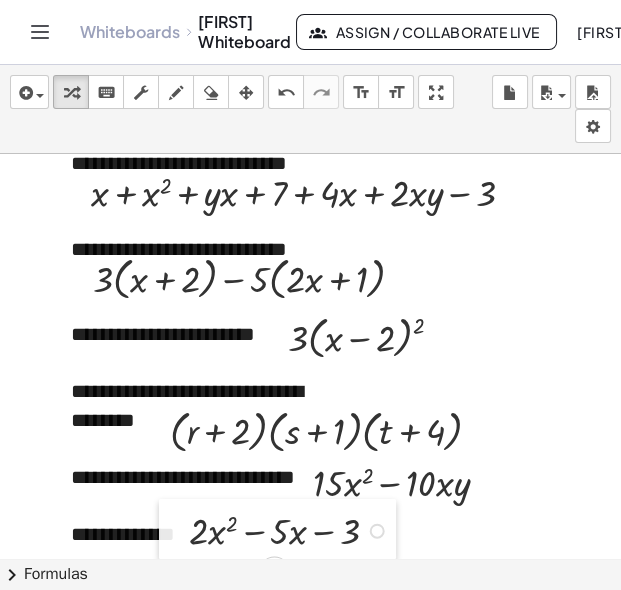 drag, startPoint x: 228, startPoint y: 180, endPoint x: 180, endPoint y: 533, distance: 356.2485 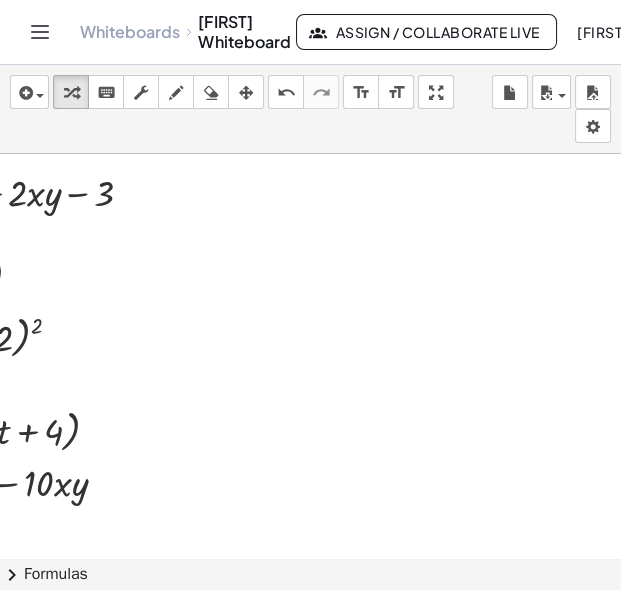 scroll, scrollTop: 473, scrollLeft: 383, axis: both 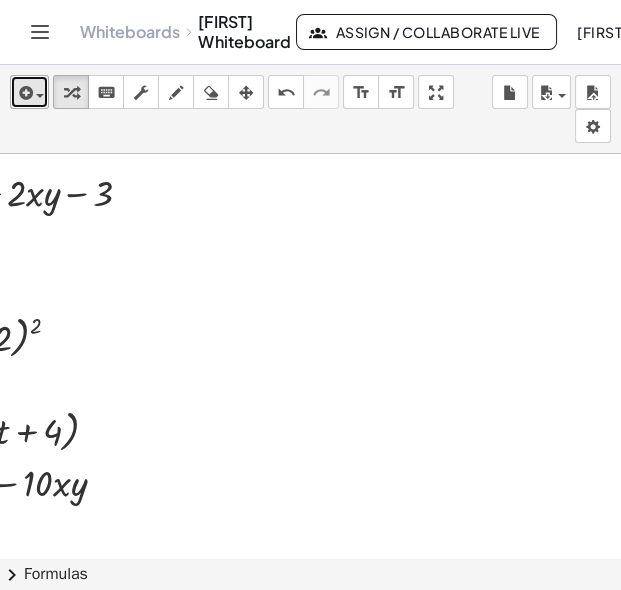 click on "insert" at bounding box center (29, 92) 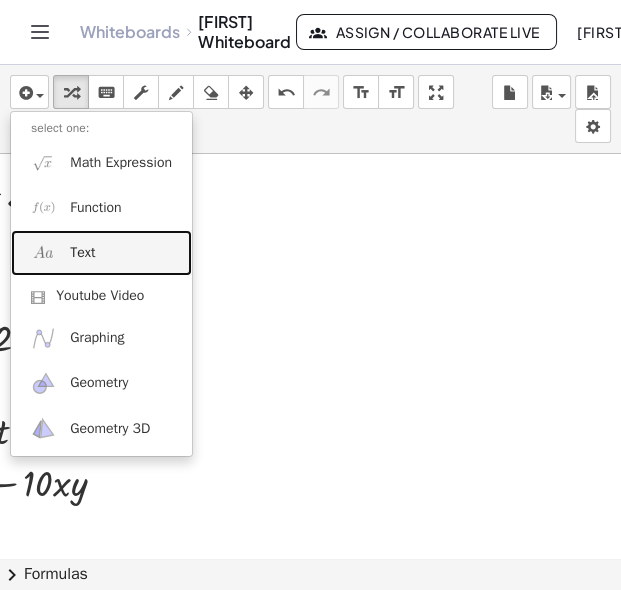 click on "Text" at bounding box center (82, 253) 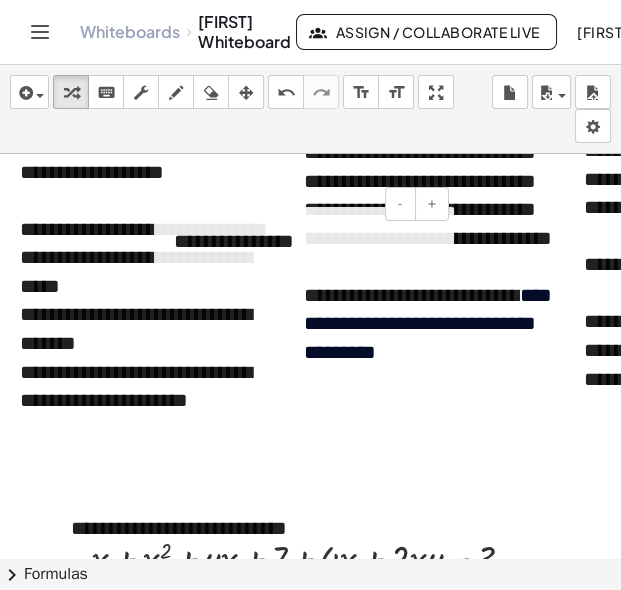 scroll, scrollTop: 107, scrollLeft: 0, axis: vertical 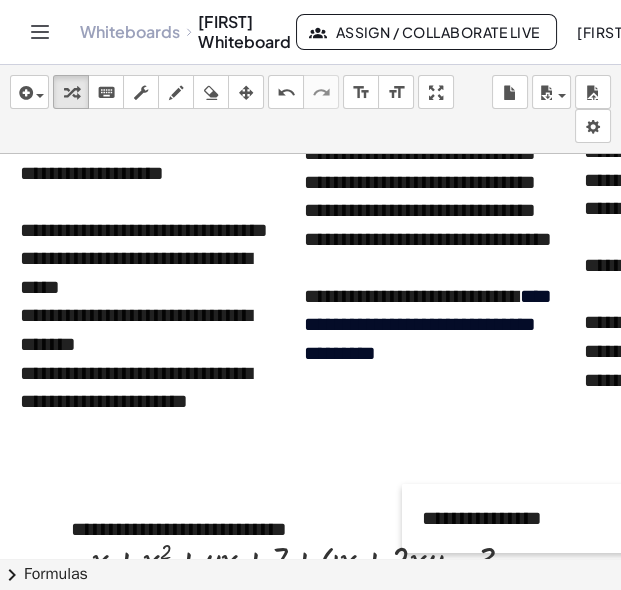 drag, startPoint x: 162, startPoint y: 228, endPoint x: 423, endPoint y: 536, distance: 403.71402 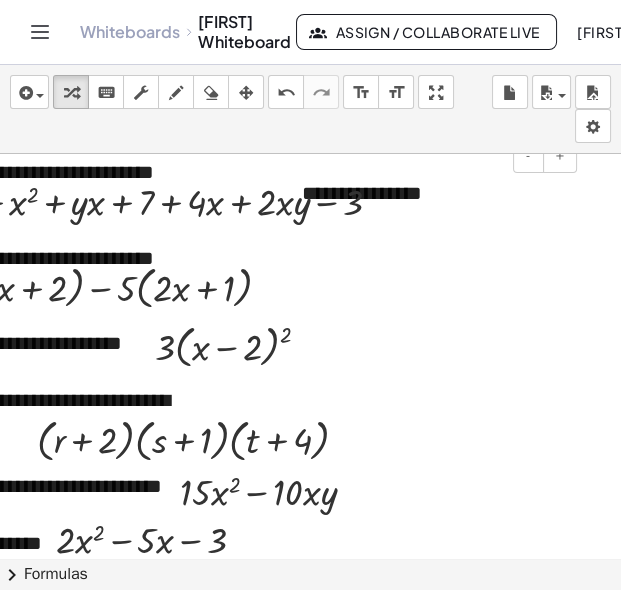 scroll, scrollTop: 458, scrollLeft: 134, axis: both 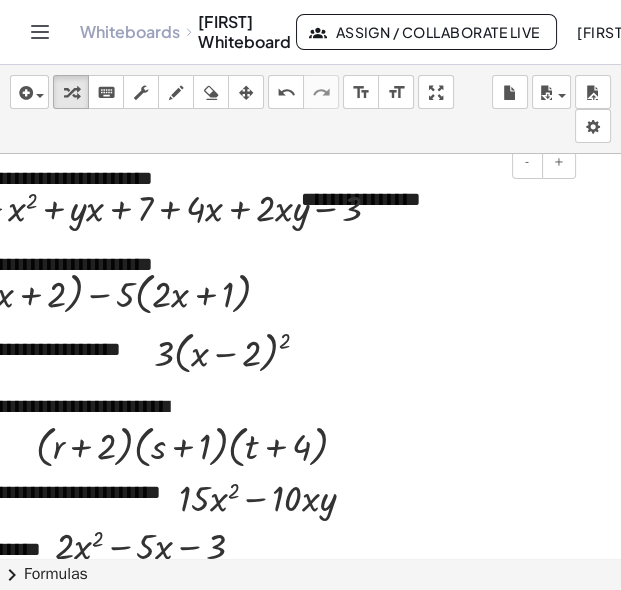 type 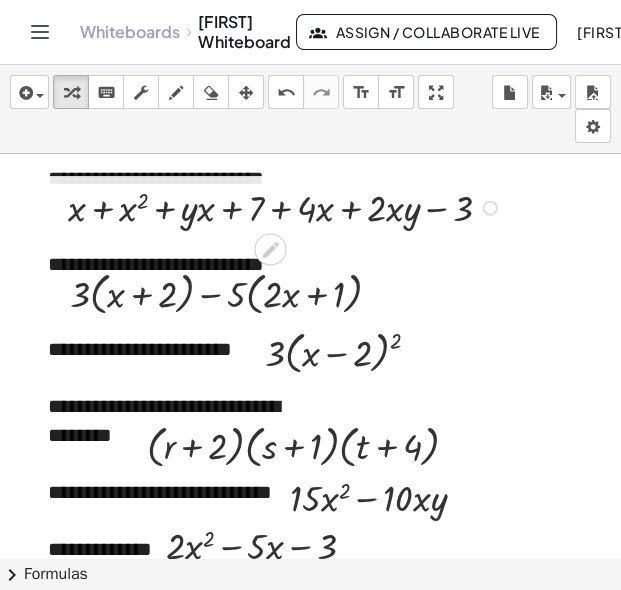 scroll, scrollTop: 458, scrollLeft: 22, axis: both 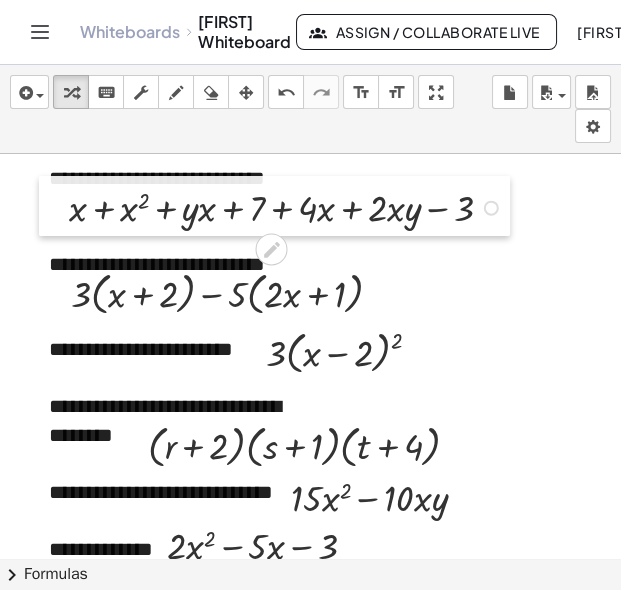 click at bounding box center [54, 206] 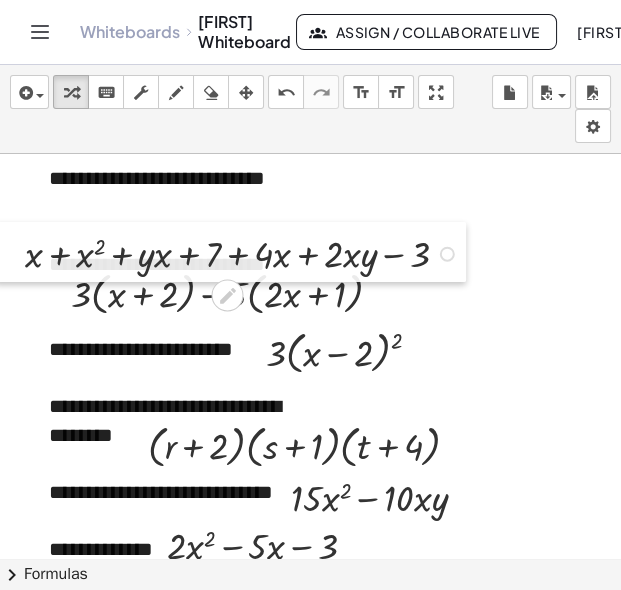 drag, startPoint x: 67, startPoint y: 205, endPoint x: 0, endPoint y: 297, distance: 113.81125 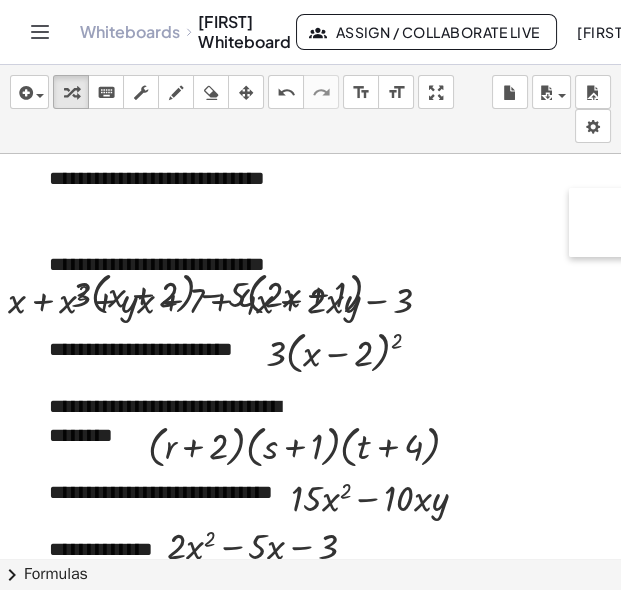 drag, startPoint x: 394, startPoint y: 195, endPoint x: 570, endPoint y: 218, distance: 177.49648 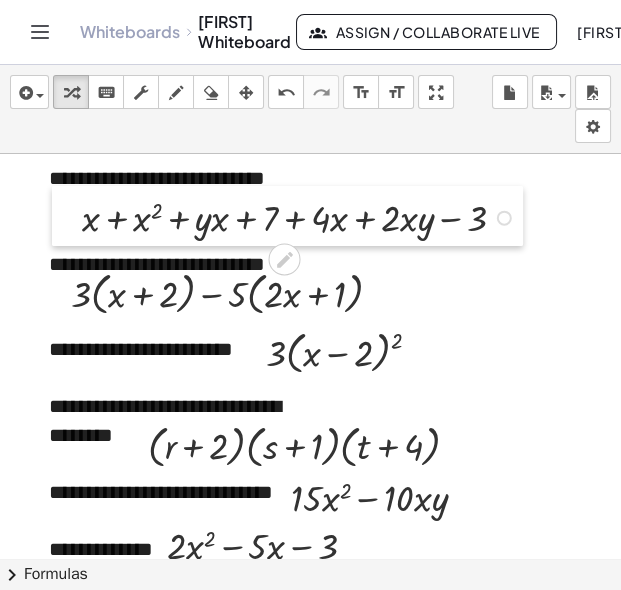 drag, startPoint x: 3, startPoint y: 300, endPoint x: 77, endPoint y: 218, distance: 110.45361 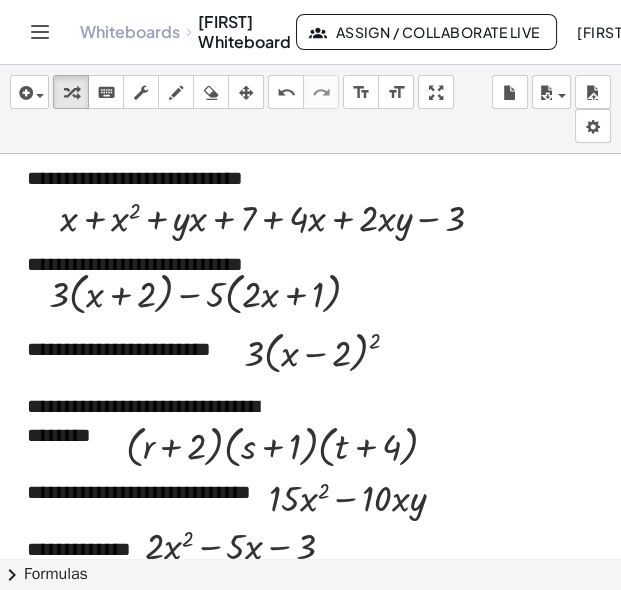 scroll, scrollTop: 458, scrollLeft: 37, axis: both 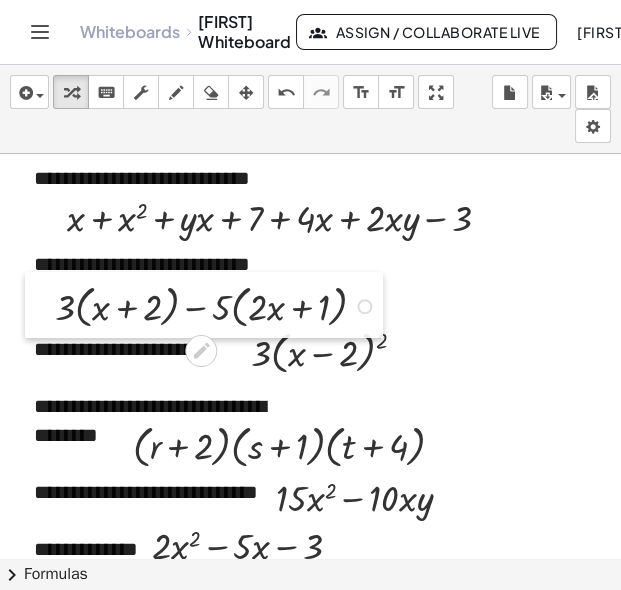 drag, startPoint x: 51, startPoint y: 298, endPoint x: 50, endPoint y: 311, distance: 13.038404 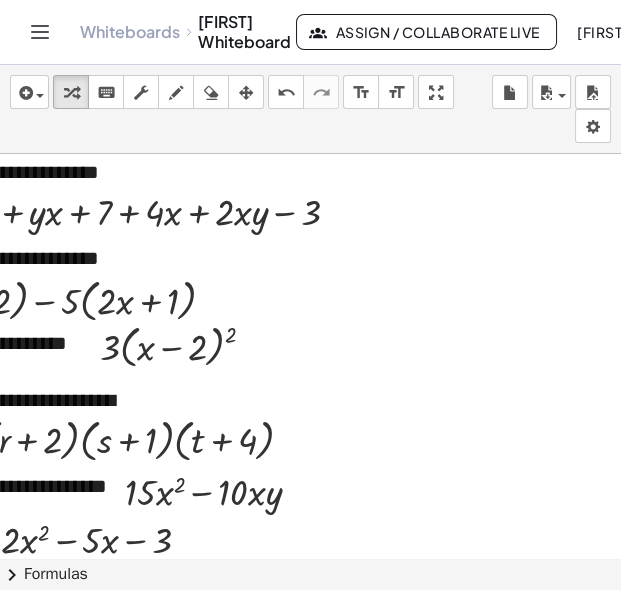 scroll, scrollTop: 464, scrollLeft: 189, axis: both 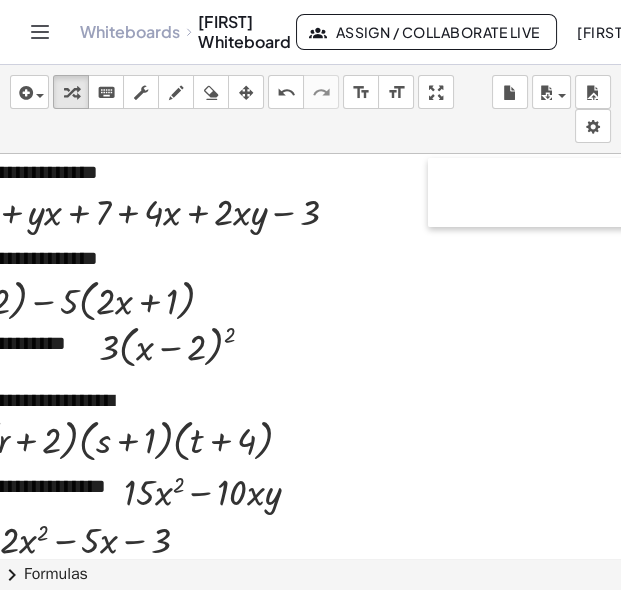 drag, startPoint x: 412, startPoint y: 215, endPoint x: 438, endPoint y: 191, distance: 35.383614 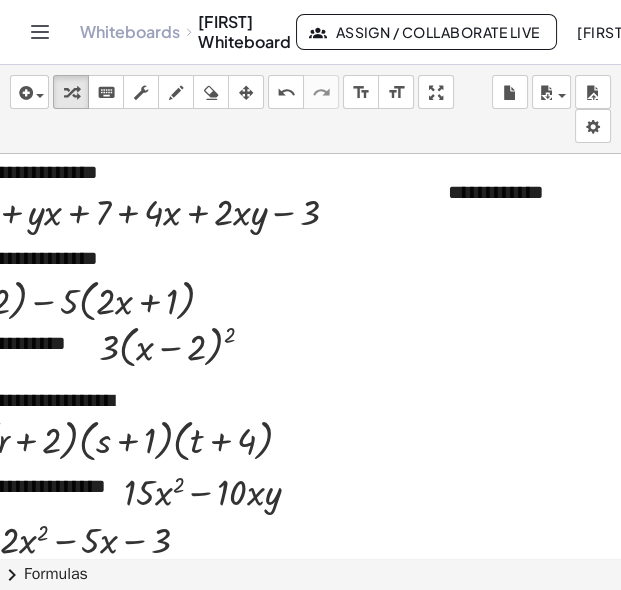 click at bounding box center [528, 306] 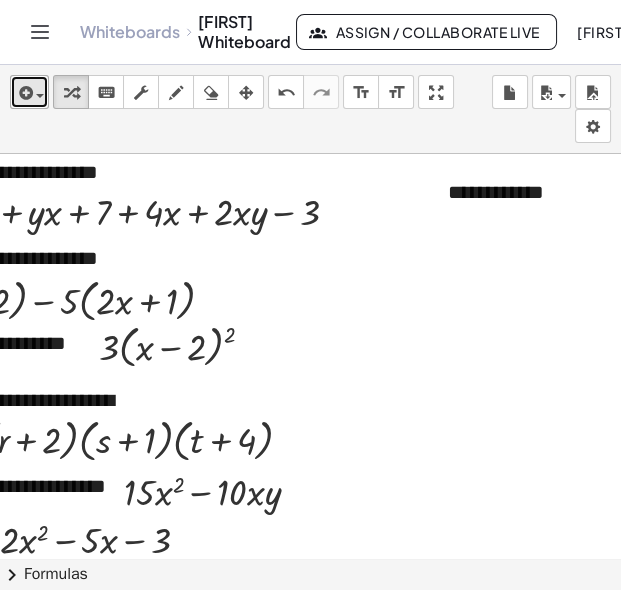 click at bounding box center [24, 93] 